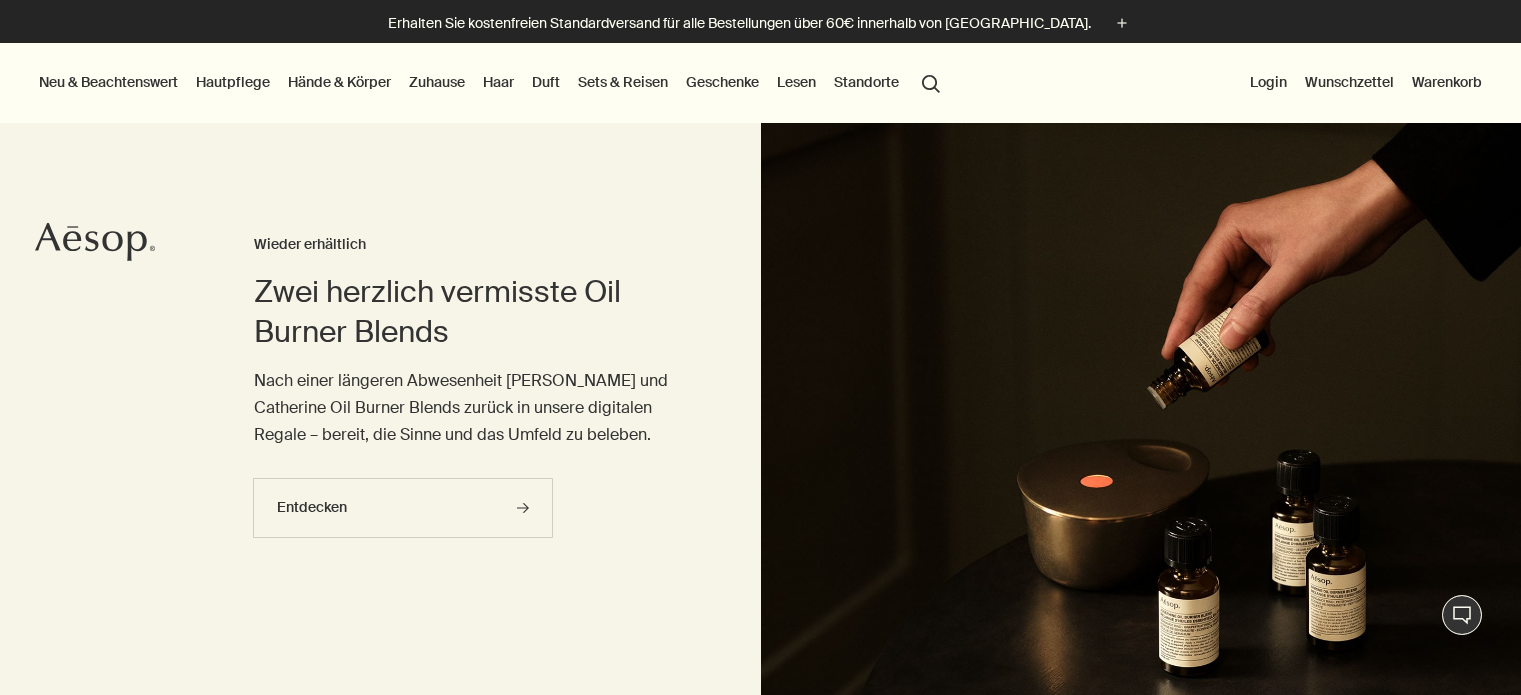 scroll, scrollTop: 0, scrollLeft: 0, axis: both 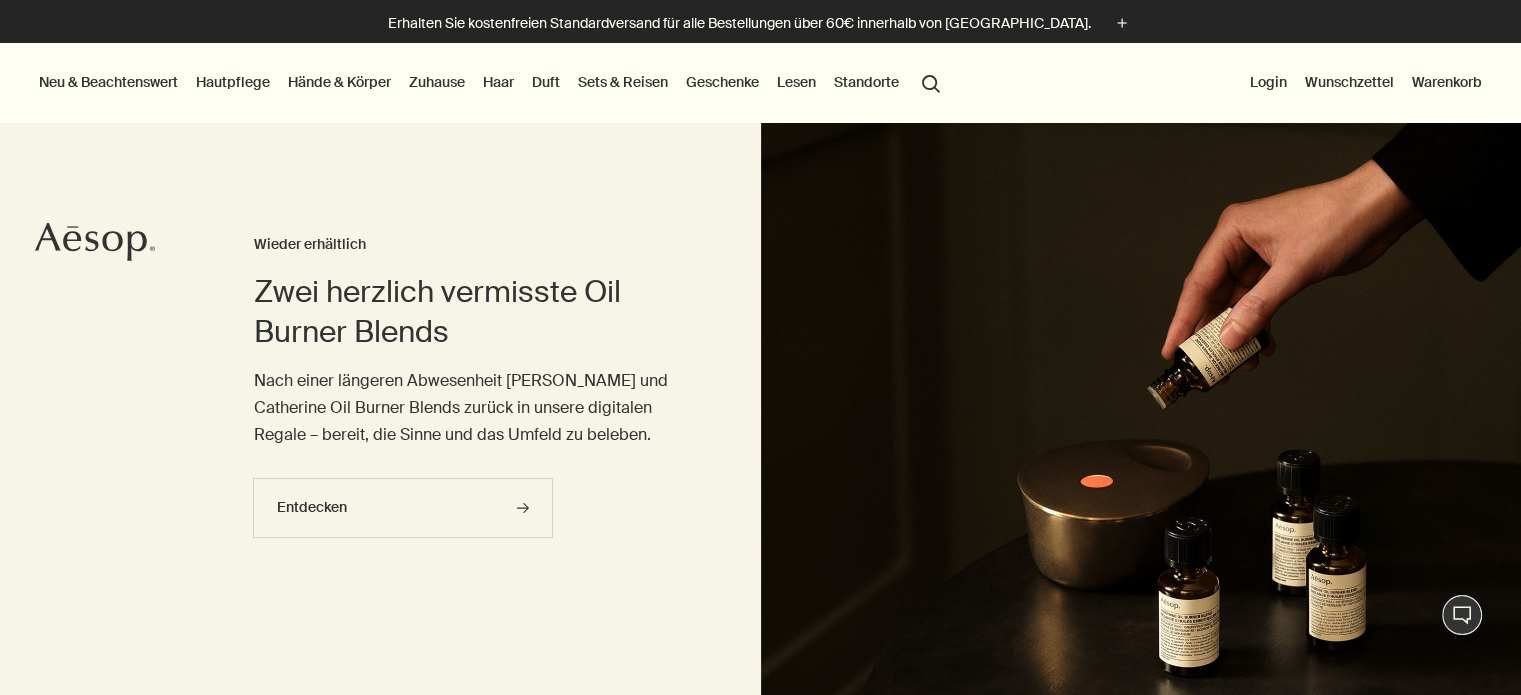 click on "Neu & Beachtenswert" at bounding box center (108, 82) 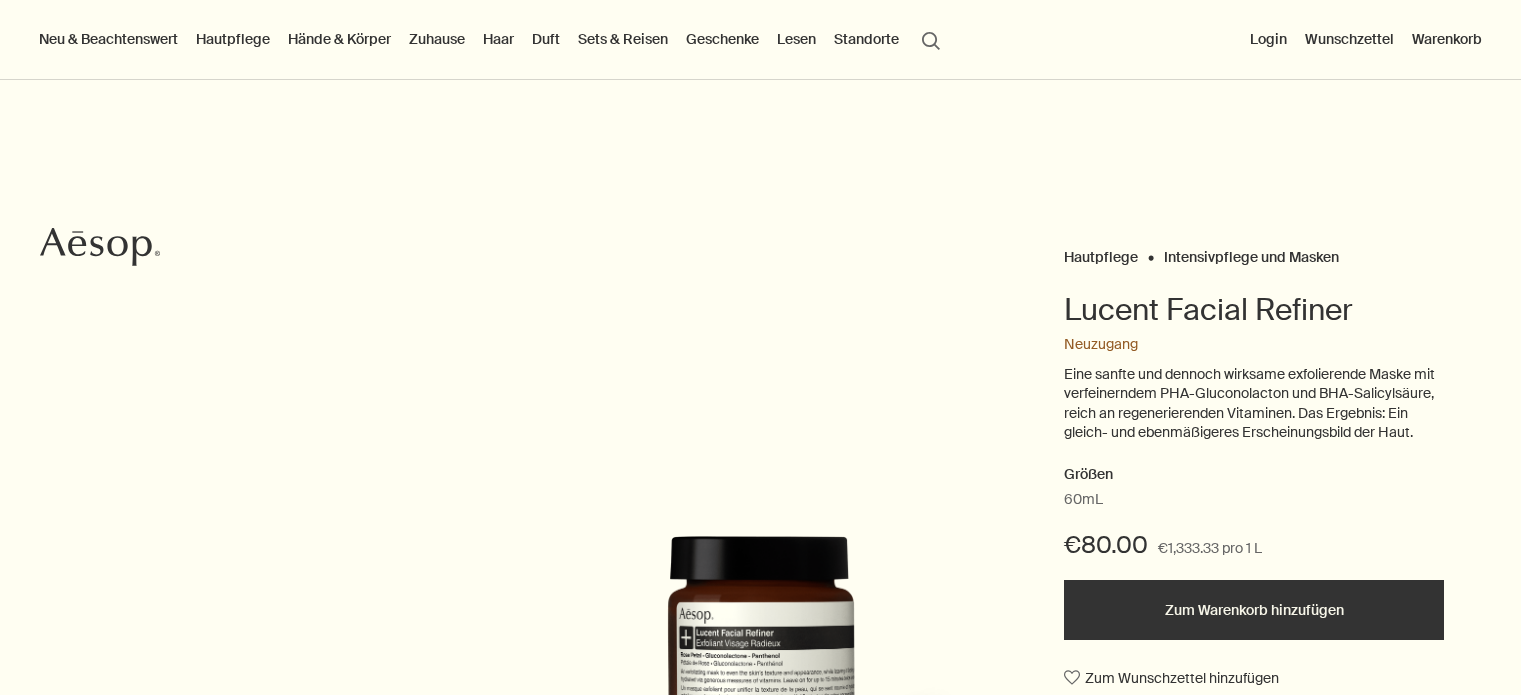 scroll, scrollTop: 0, scrollLeft: 0, axis: both 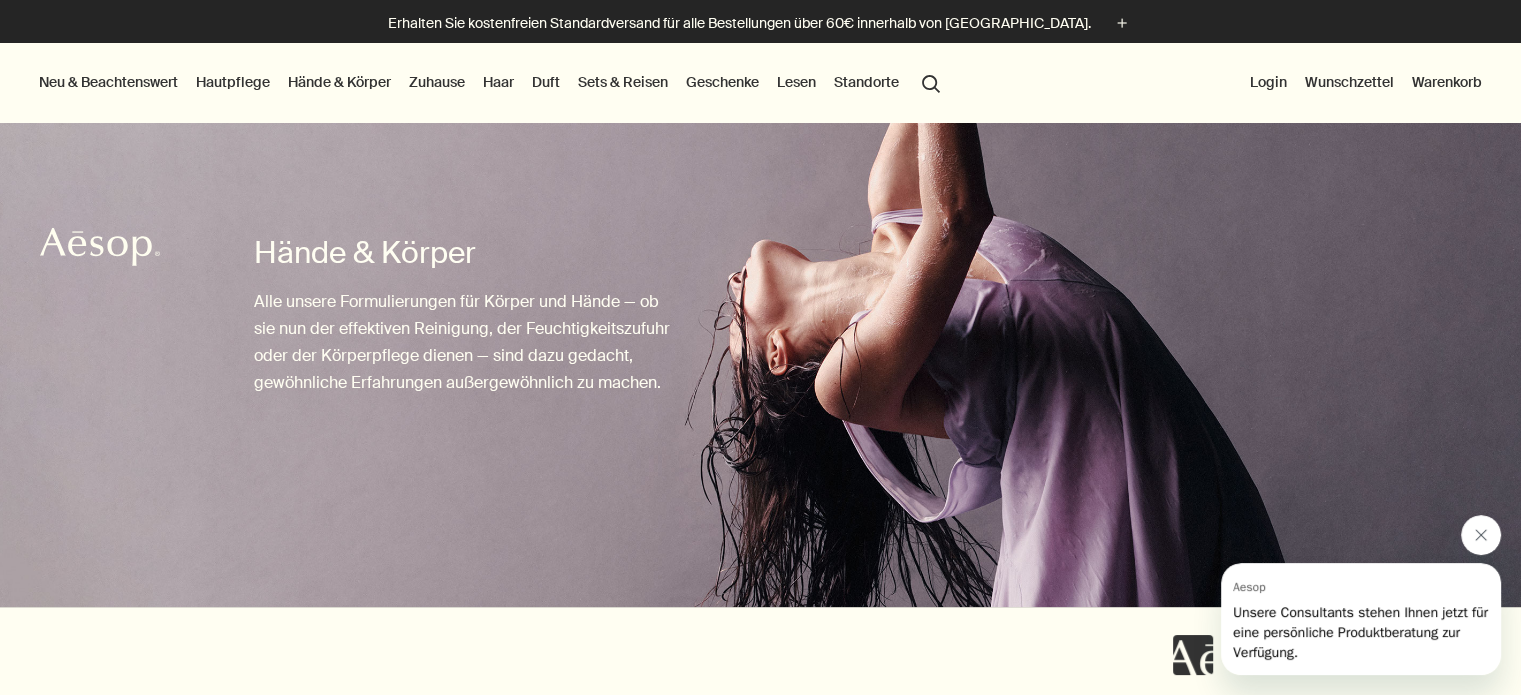 click at bounding box center [1481, 535] 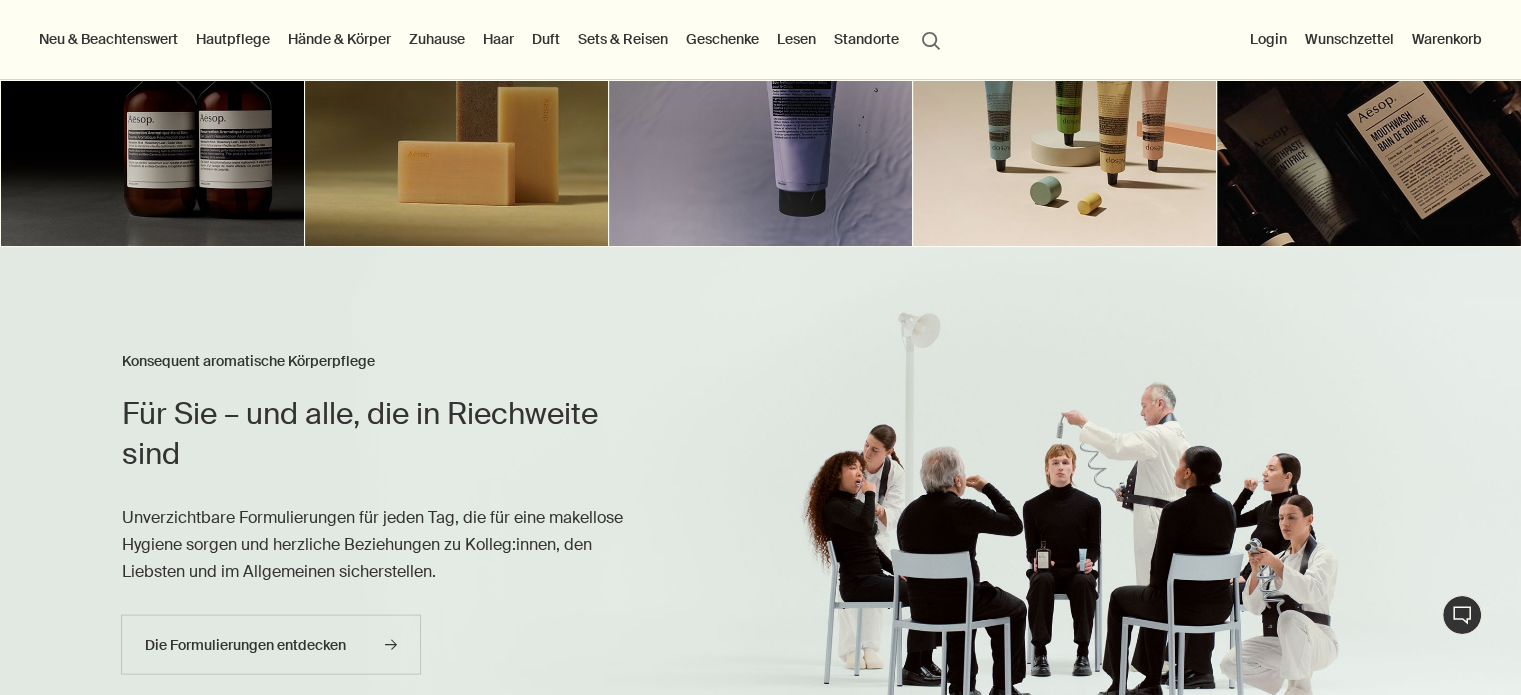 scroll, scrollTop: 600, scrollLeft: 0, axis: vertical 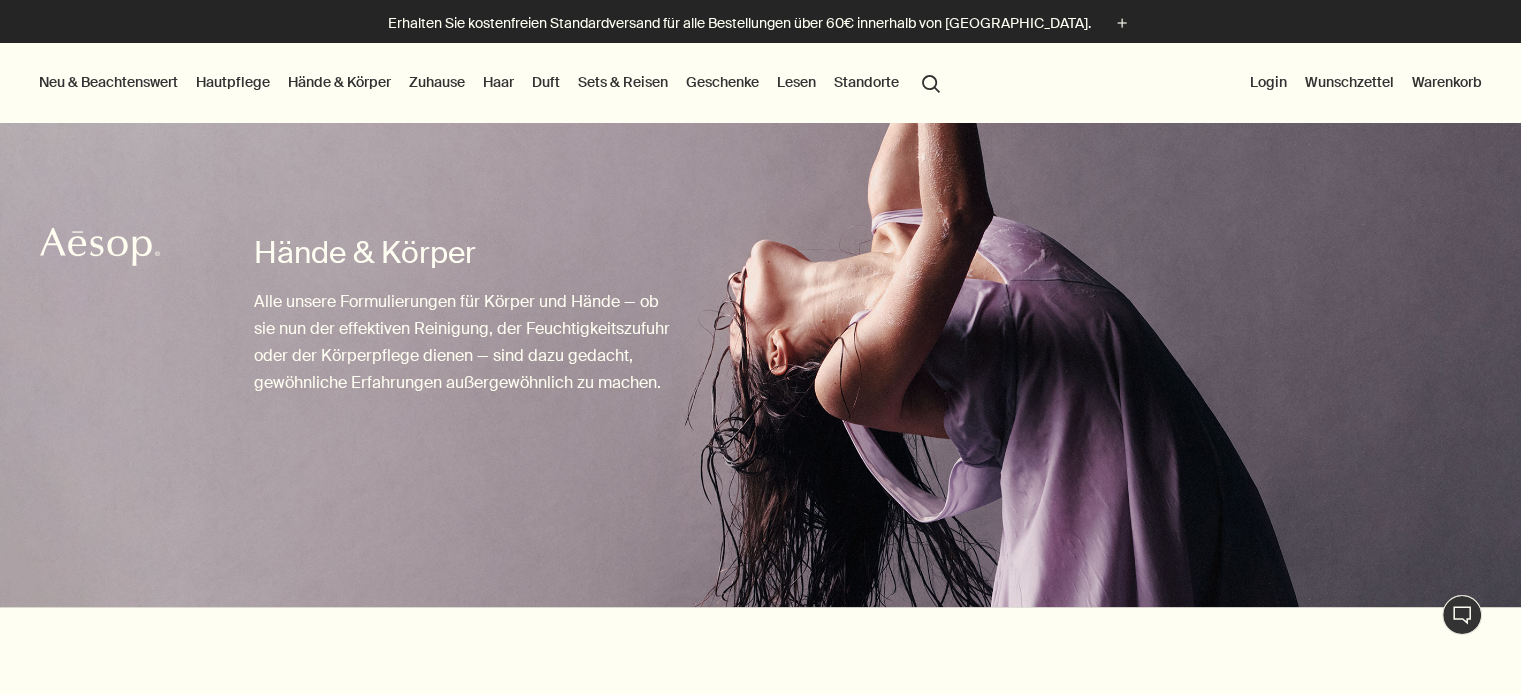 click on "Hände & Körper" at bounding box center (339, 82) 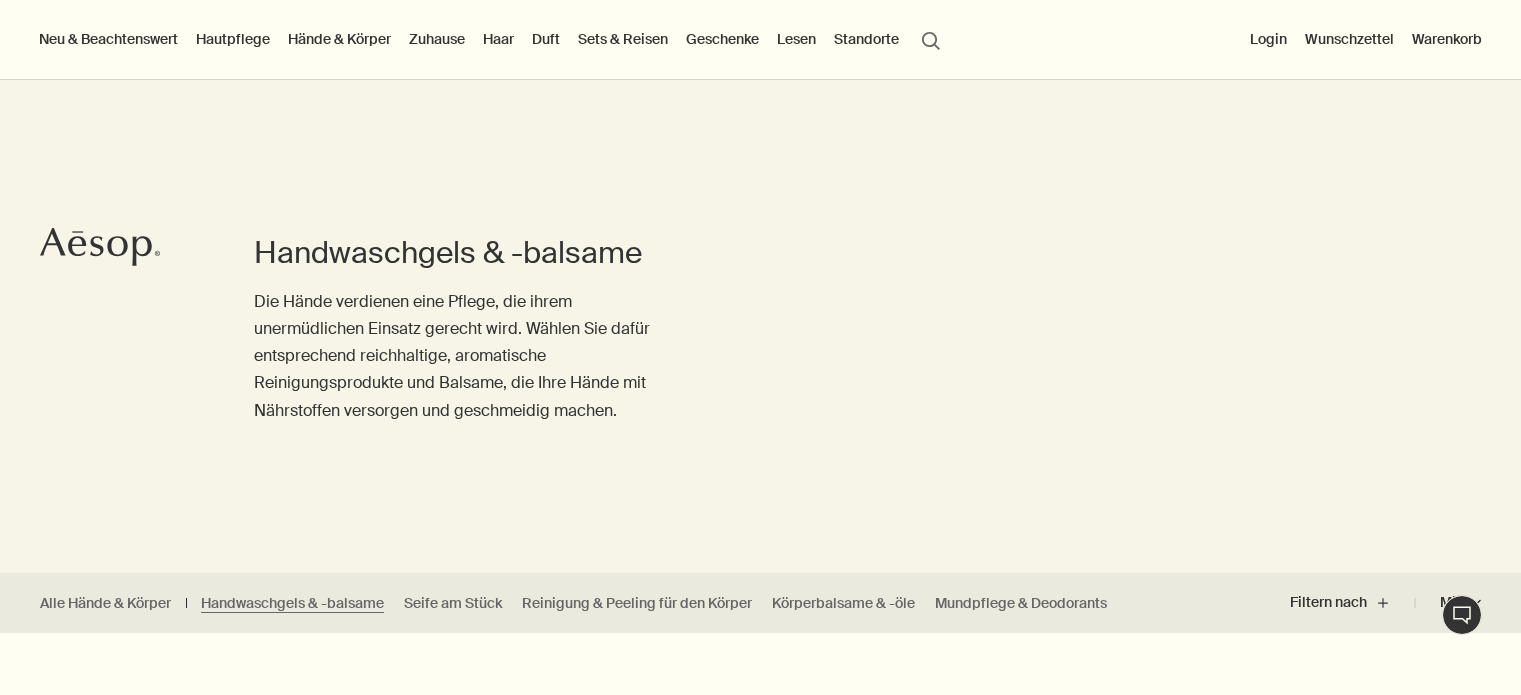 scroll, scrollTop: 0, scrollLeft: 0, axis: both 